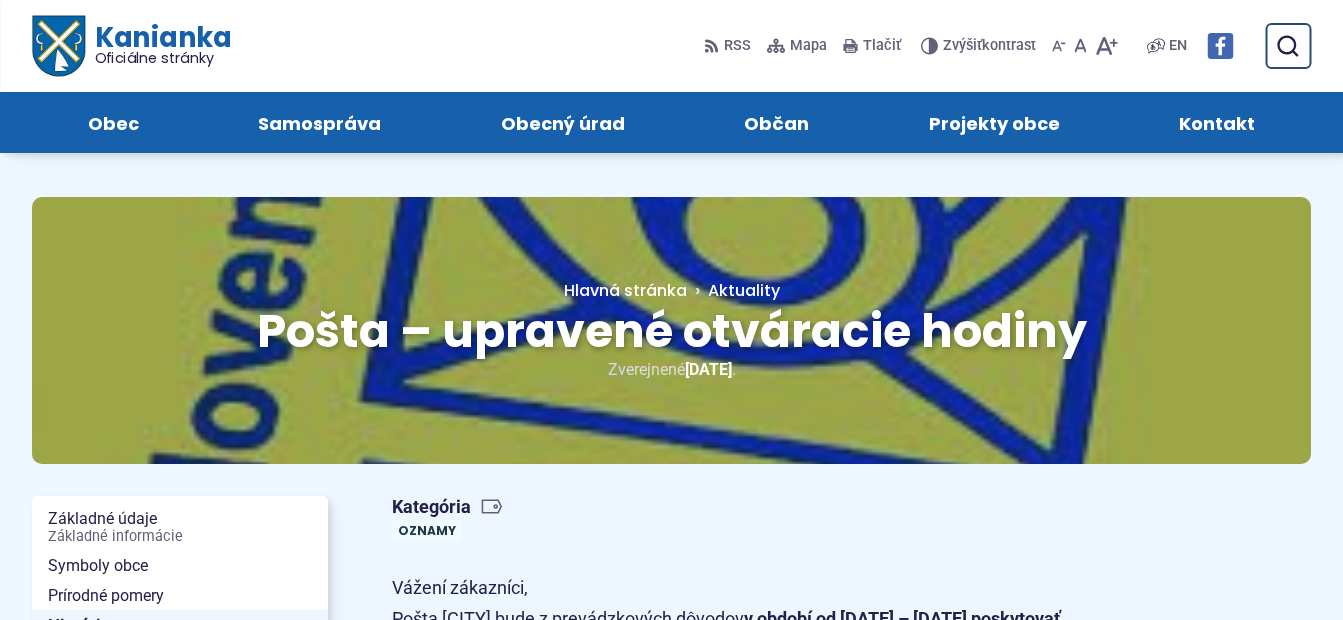 scroll, scrollTop: 0, scrollLeft: 0, axis: both 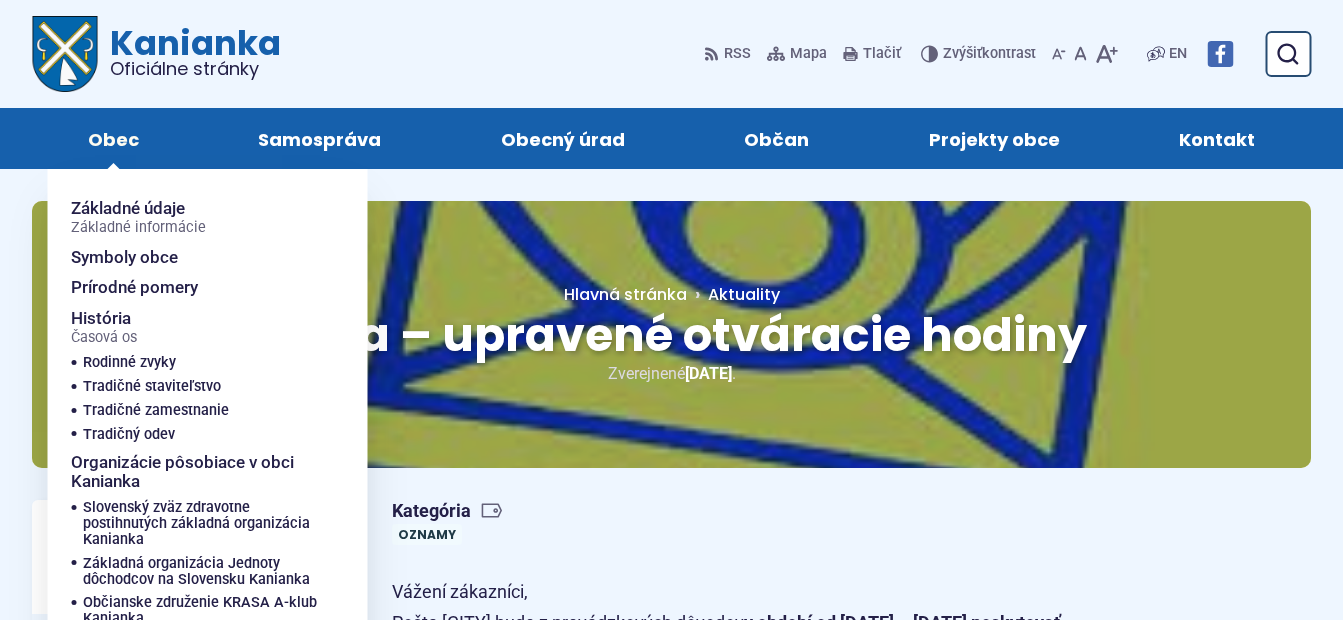 click on "Obec" at bounding box center [113, 138] 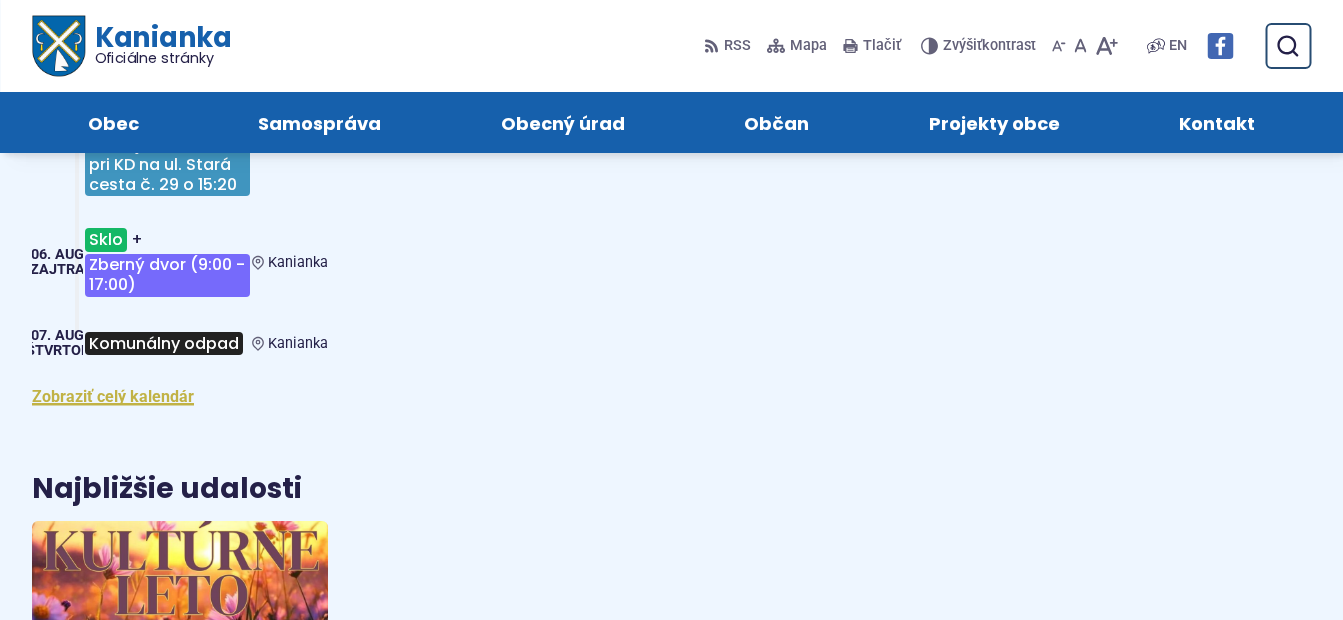 scroll, scrollTop: 1400, scrollLeft: 0, axis: vertical 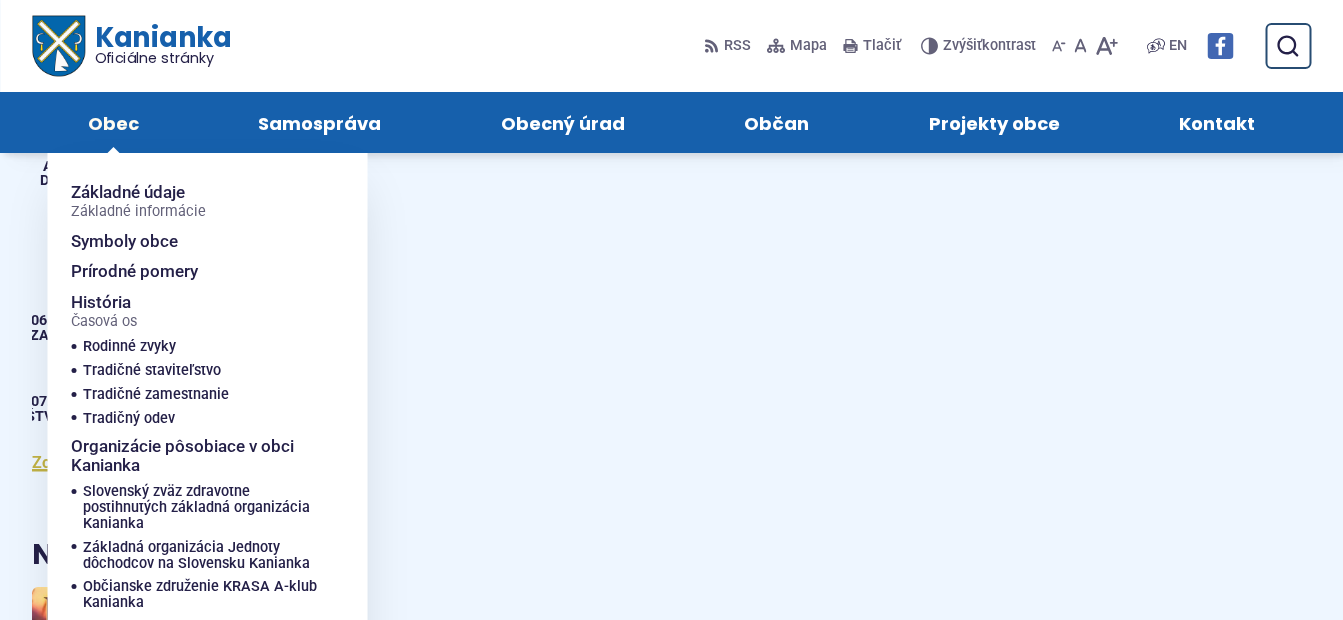 click on "Obec" at bounding box center [113, 122] 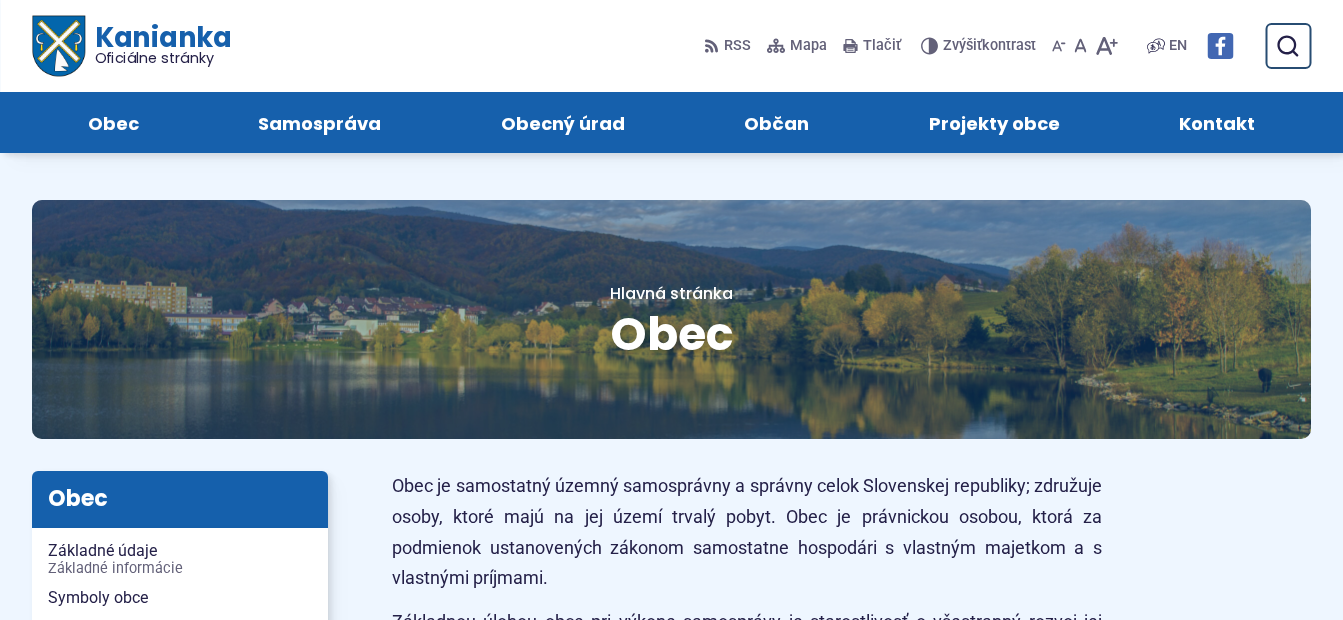 scroll, scrollTop: 0, scrollLeft: 0, axis: both 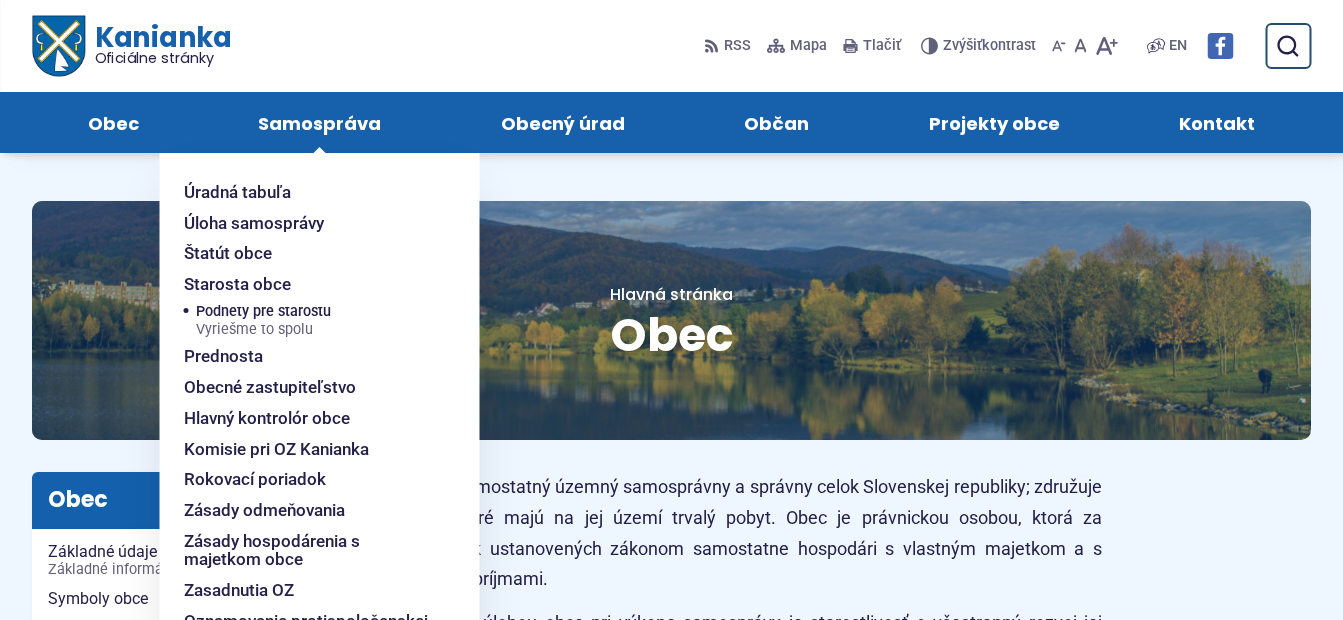click on "Samospráva" at bounding box center (319, 122) 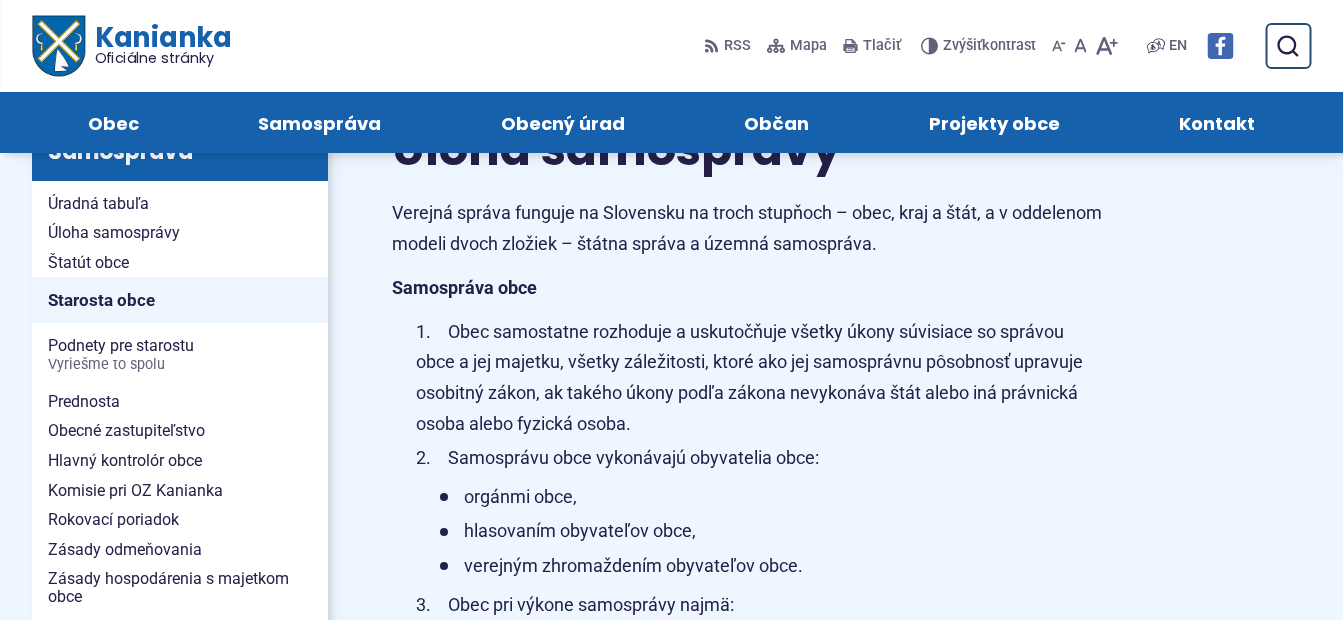 scroll, scrollTop: 100, scrollLeft: 0, axis: vertical 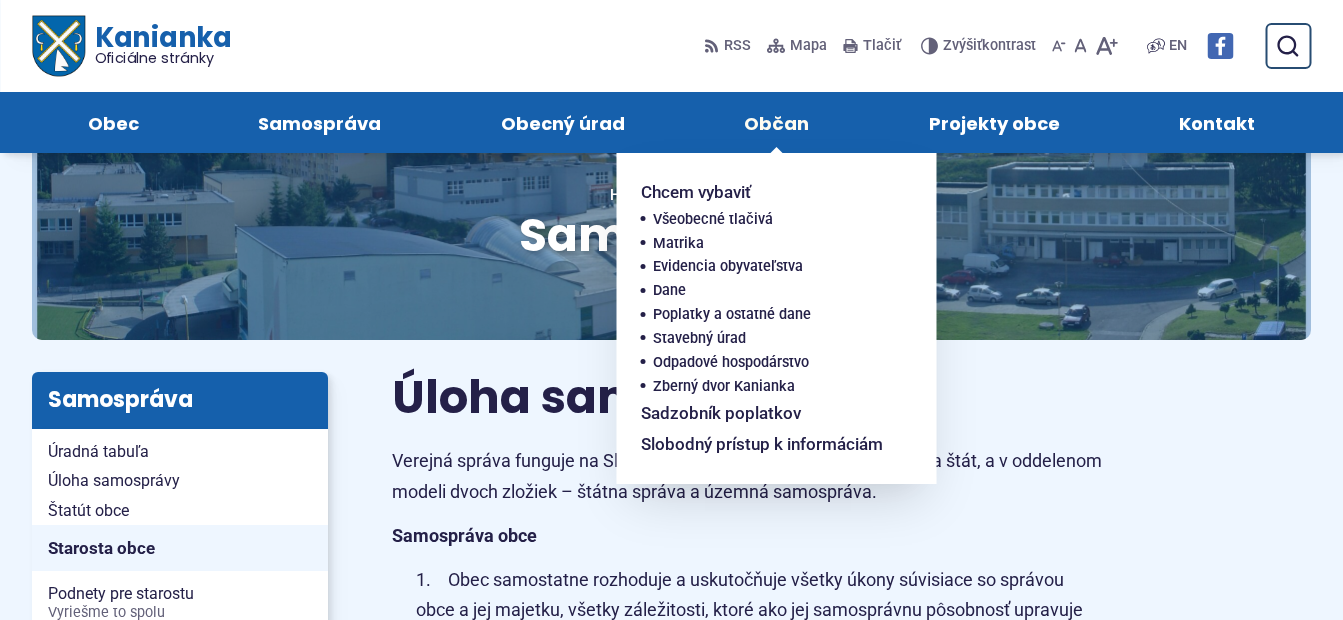 click on "Občan" at bounding box center [776, 122] 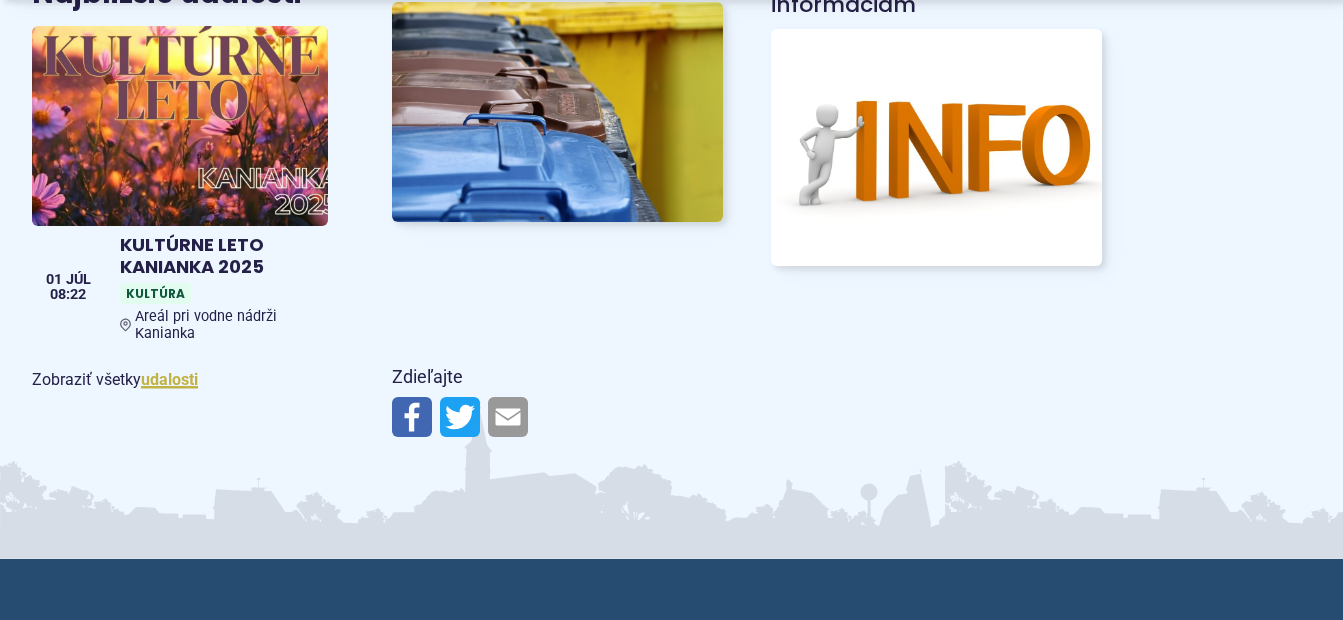 scroll, scrollTop: 1500, scrollLeft: 0, axis: vertical 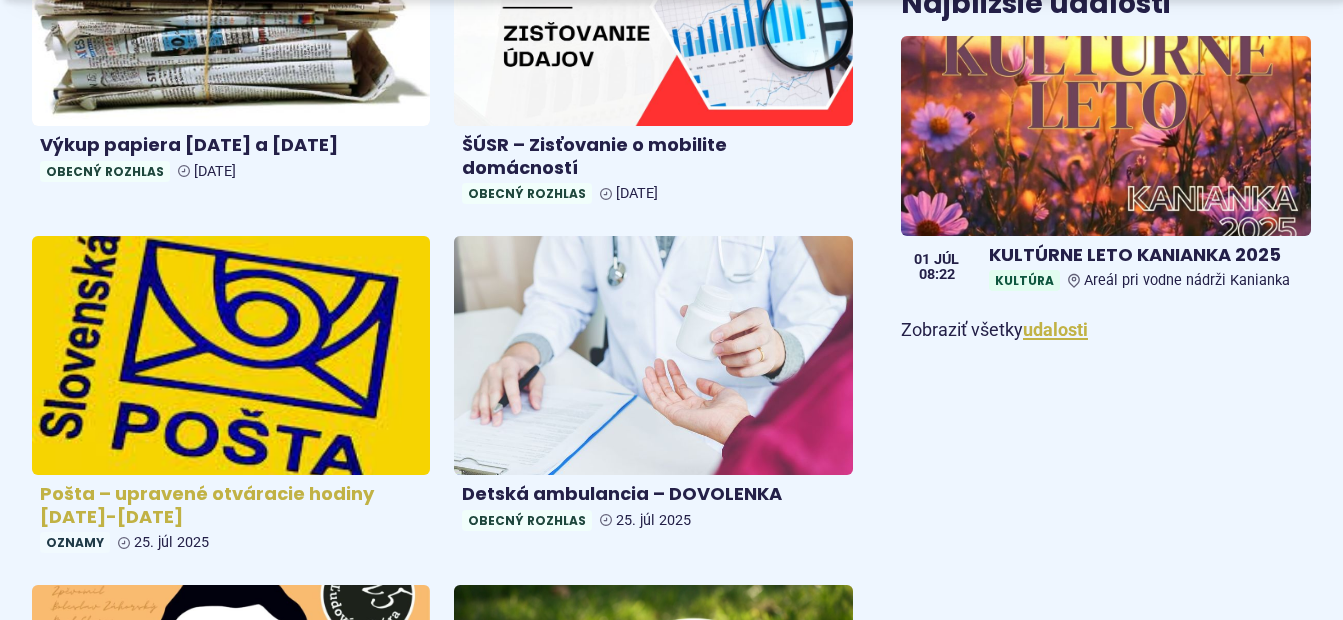 click on "Pošta – upravené otváracie hodiny [DATE]-[DATE]" at bounding box center [231, 505] 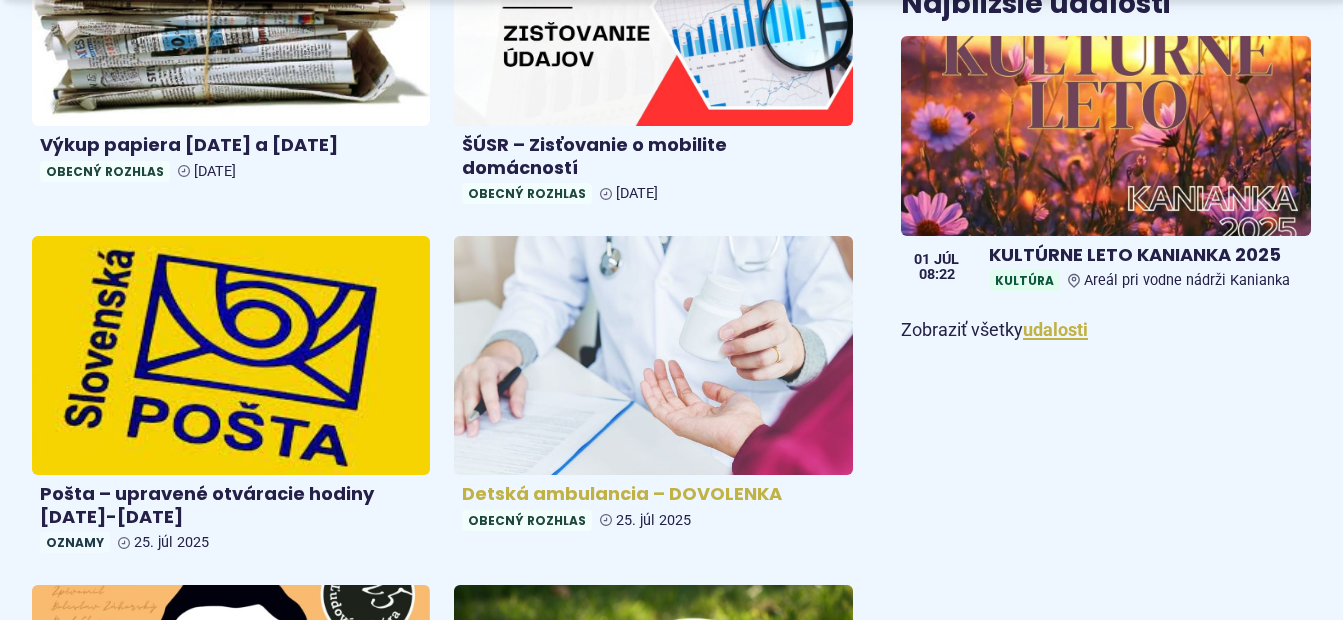 click at bounding box center [653, 355] 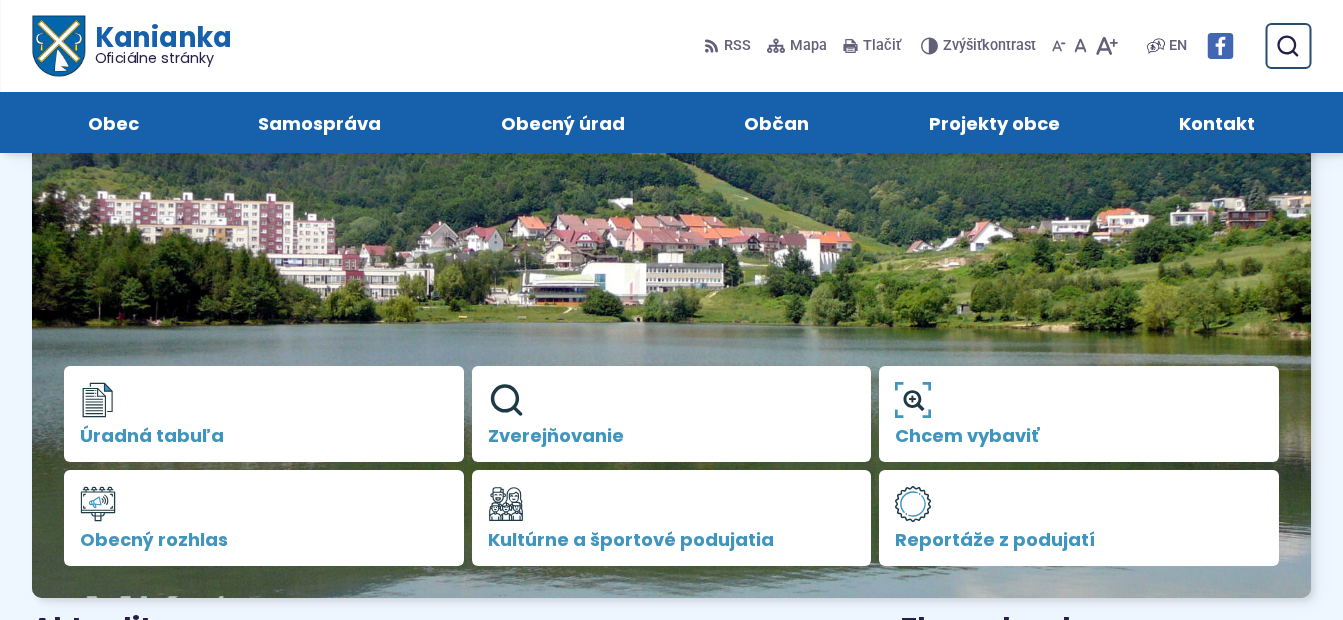 scroll, scrollTop: 0, scrollLeft: 0, axis: both 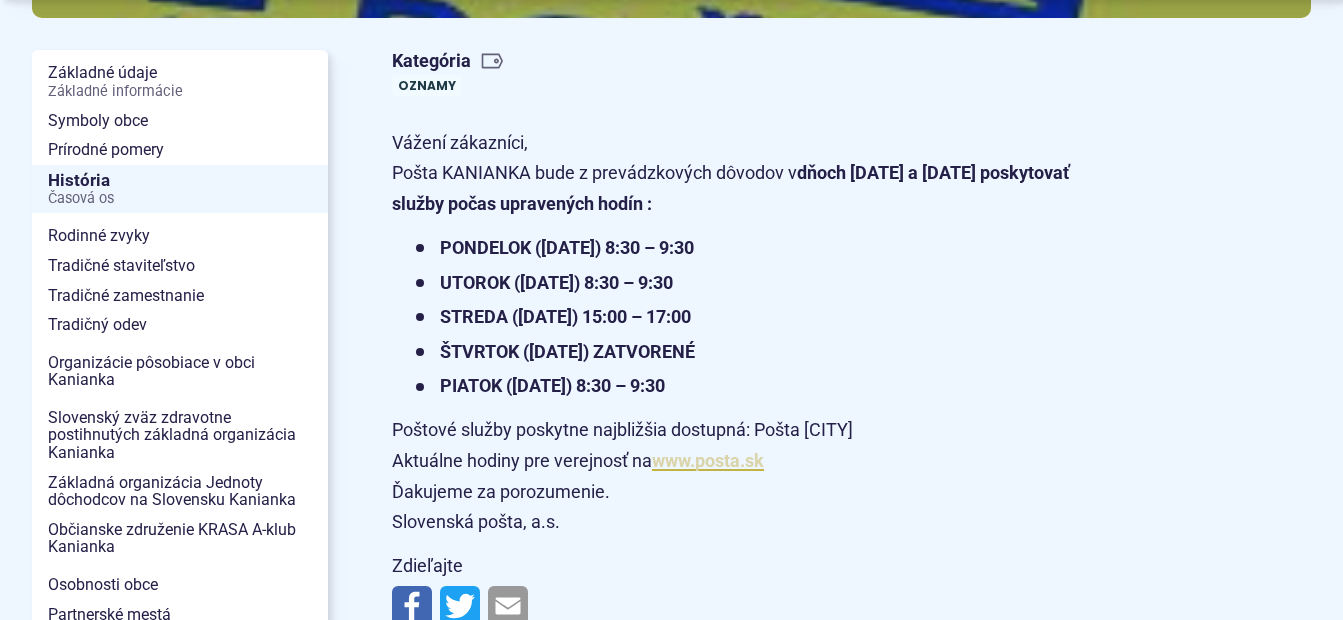 click on "www.posta.sk" at bounding box center [708, 460] 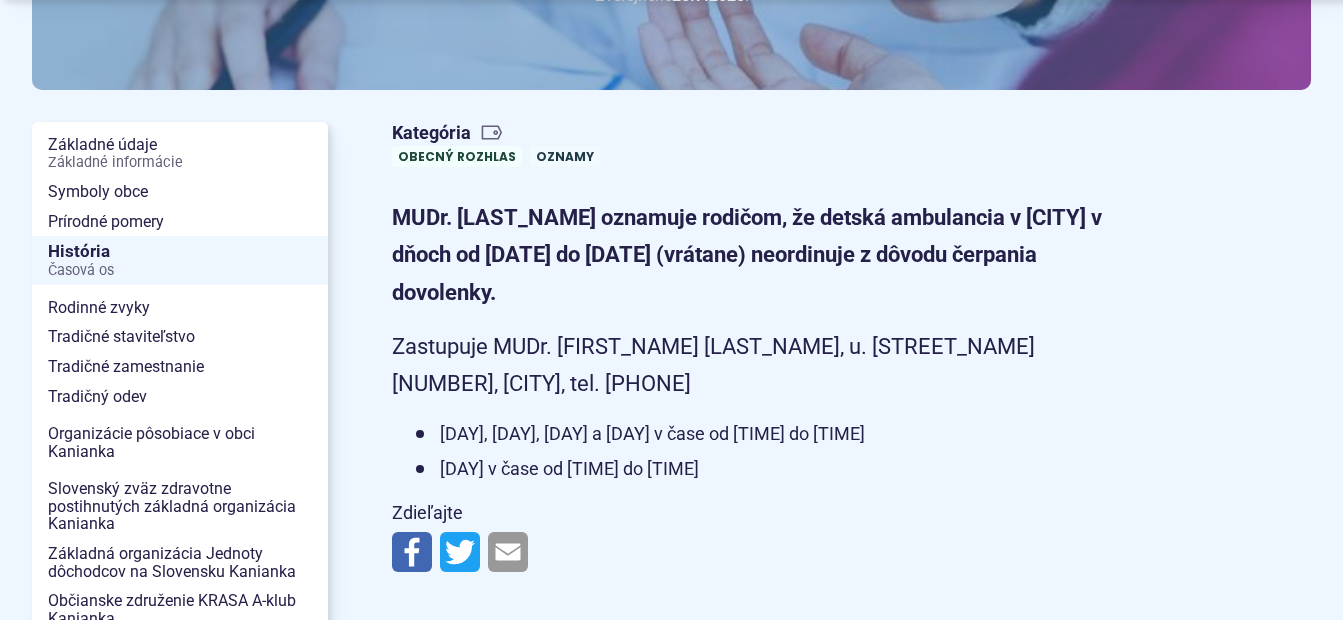 scroll, scrollTop: 400, scrollLeft: 0, axis: vertical 